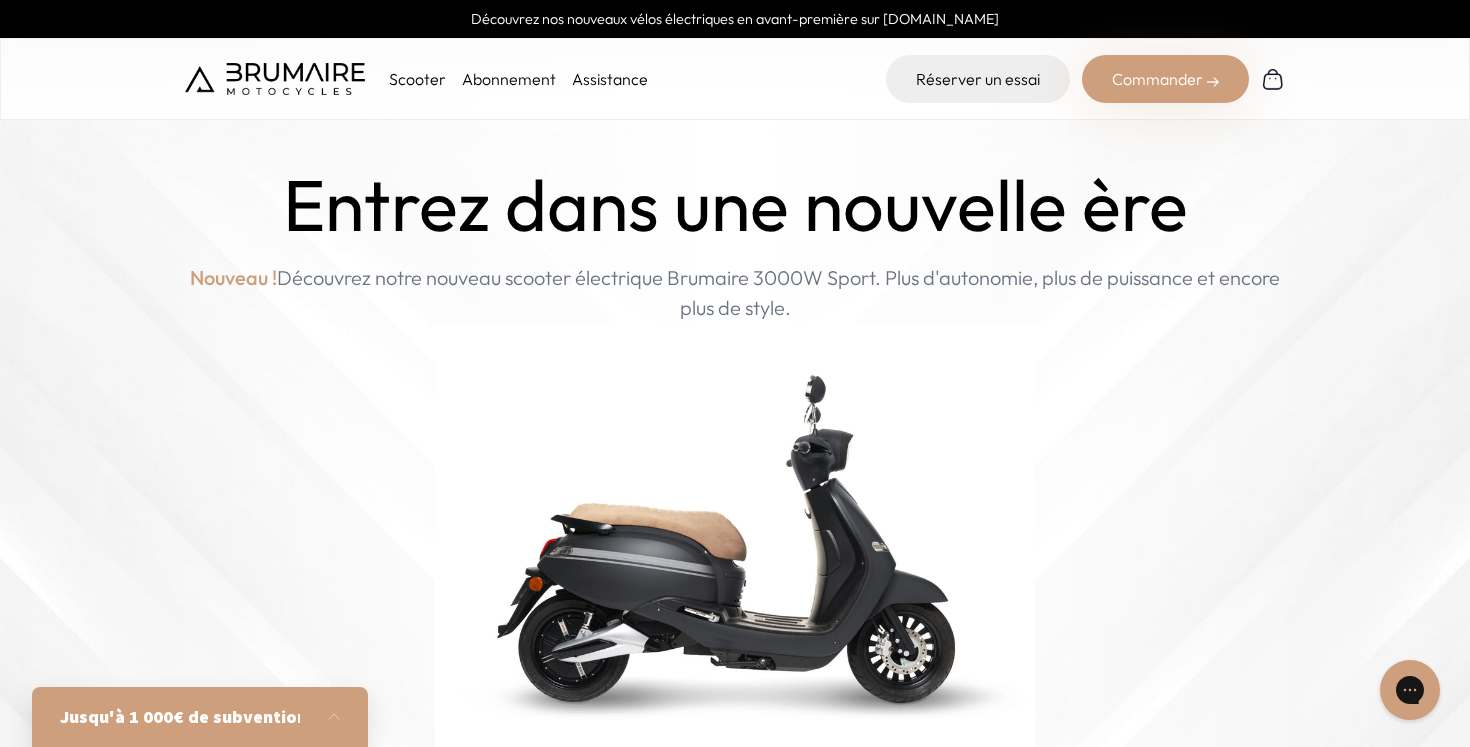 scroll, scrollTop: 0, scrollLeft: 0, axis: both 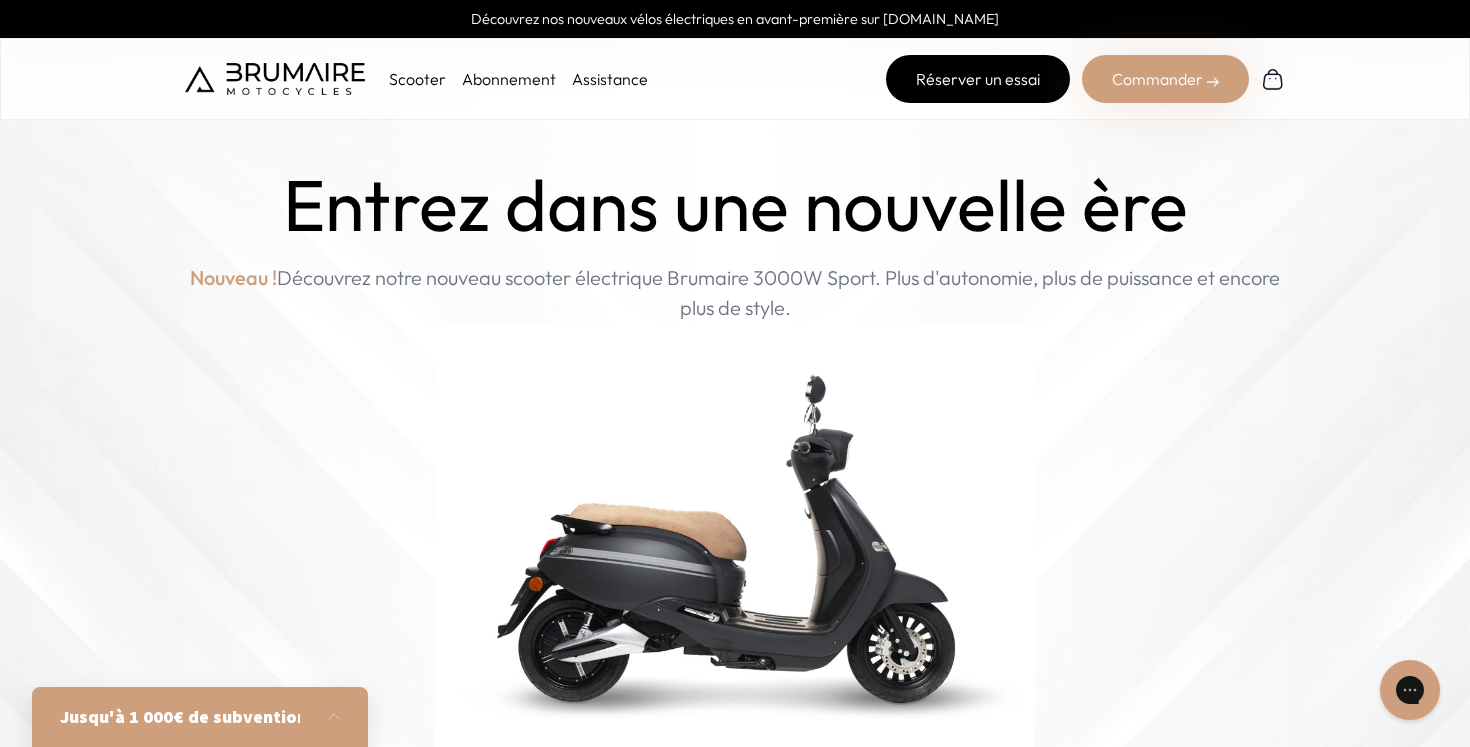 click on "Réserver un essai" at bounding box center (978, 79) 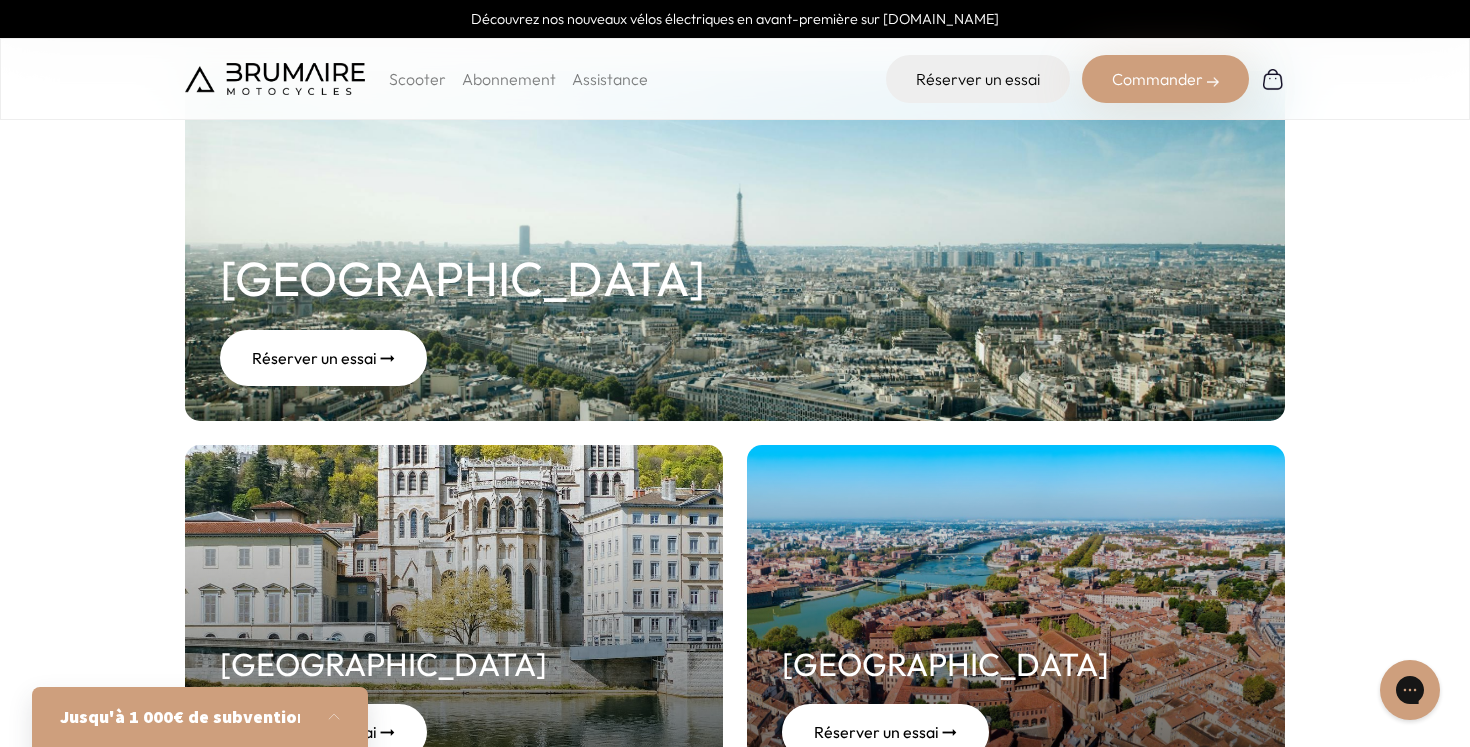 scroll, scrollTop: 306, scrollLeft: 0, axis: vertical 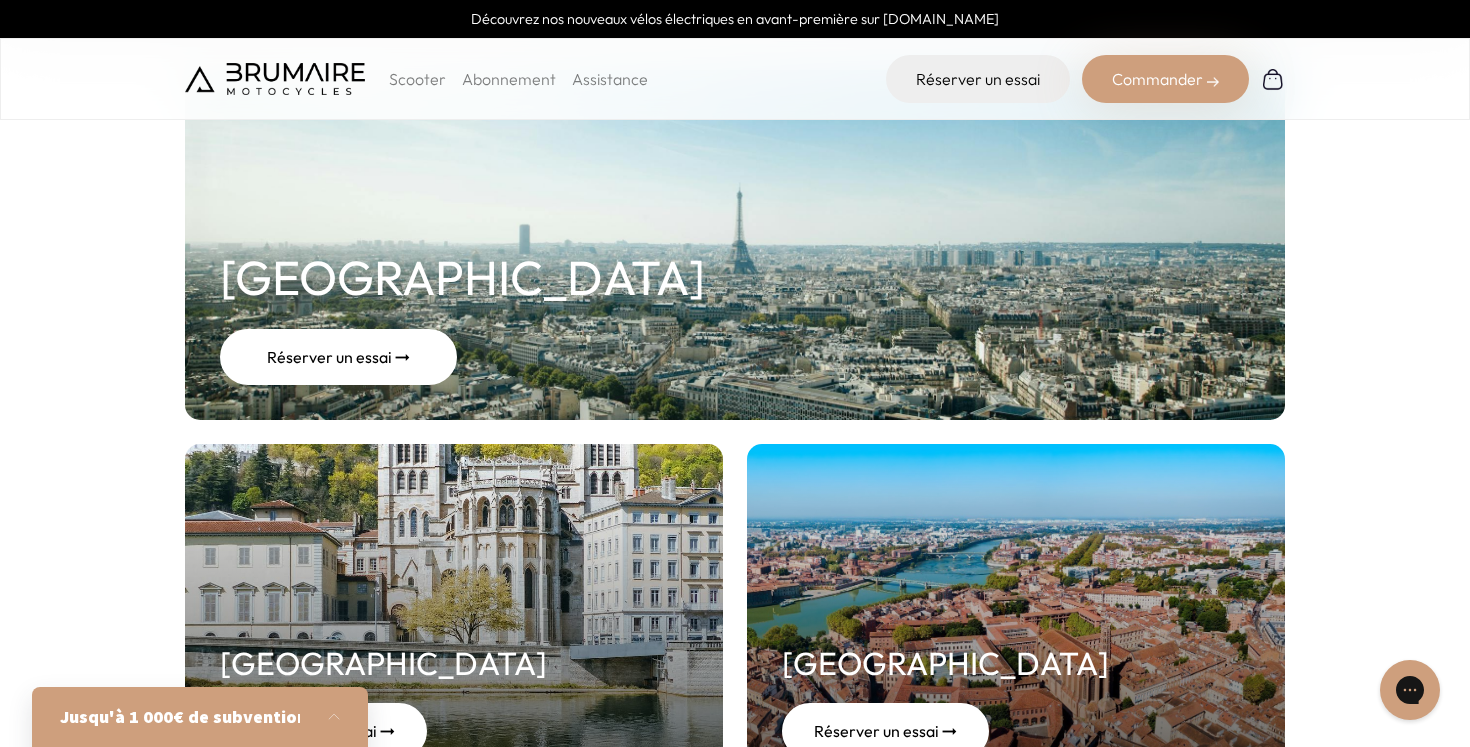 click on "Réserver un essai ➞" at bounding box center [338, 357] 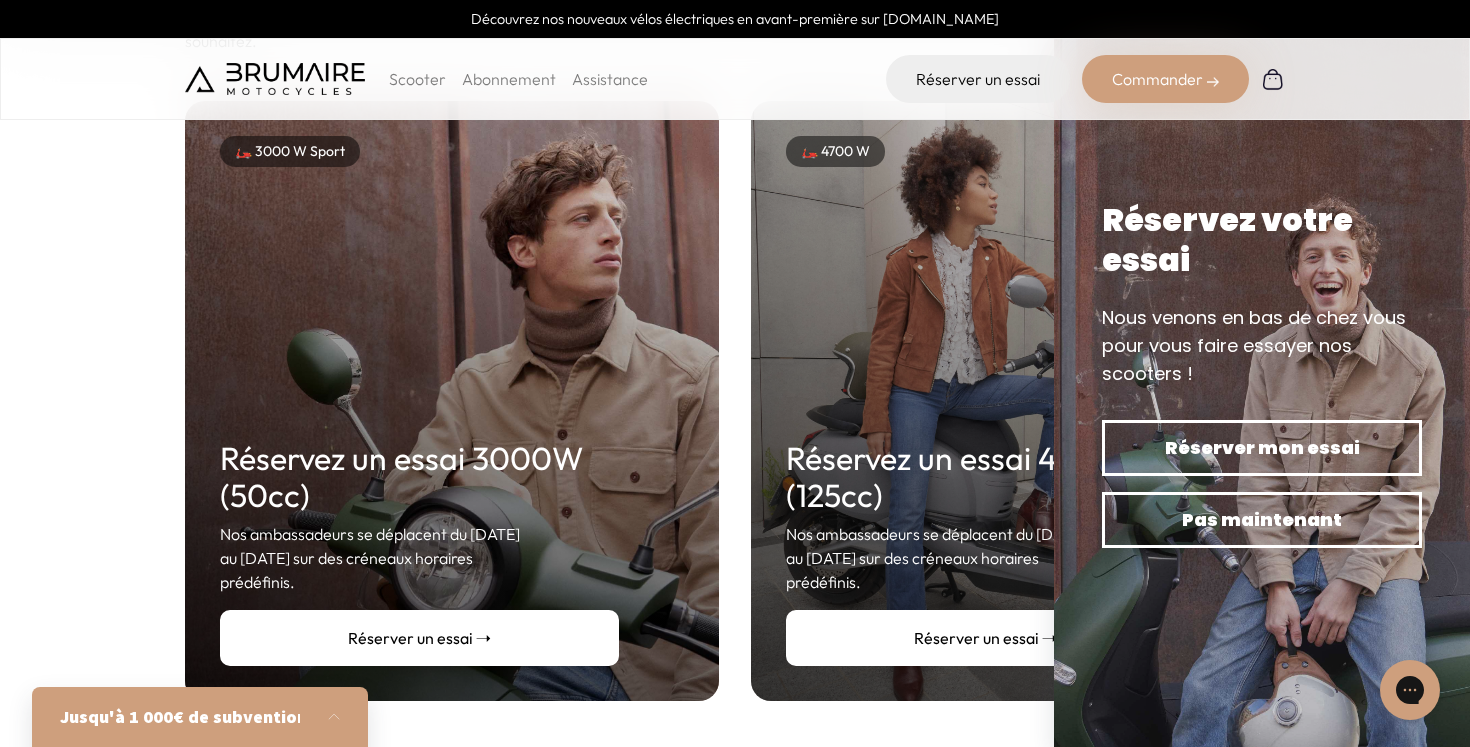 scroll, scrollTop: 0, scrollLeft: 0, axis: both 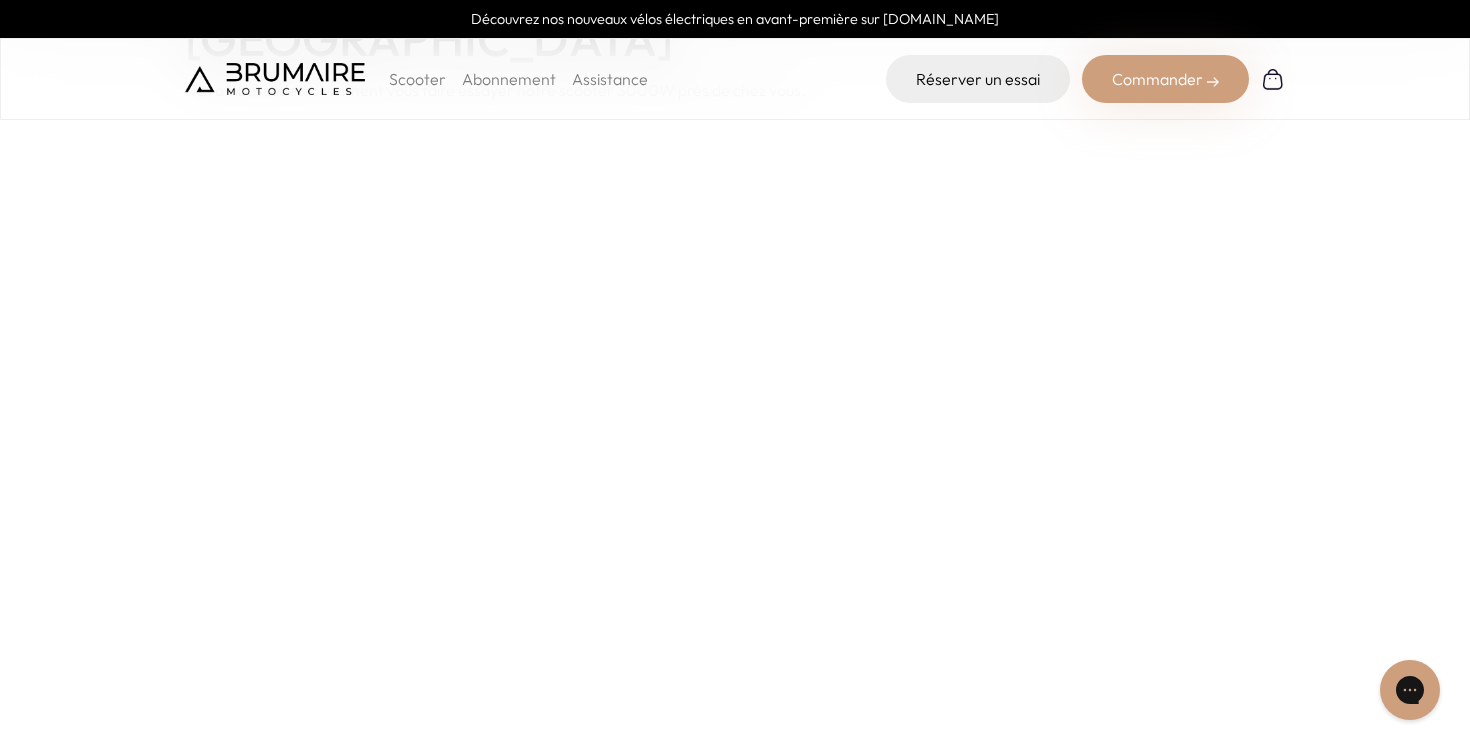 click at bounding box center [735, 513] 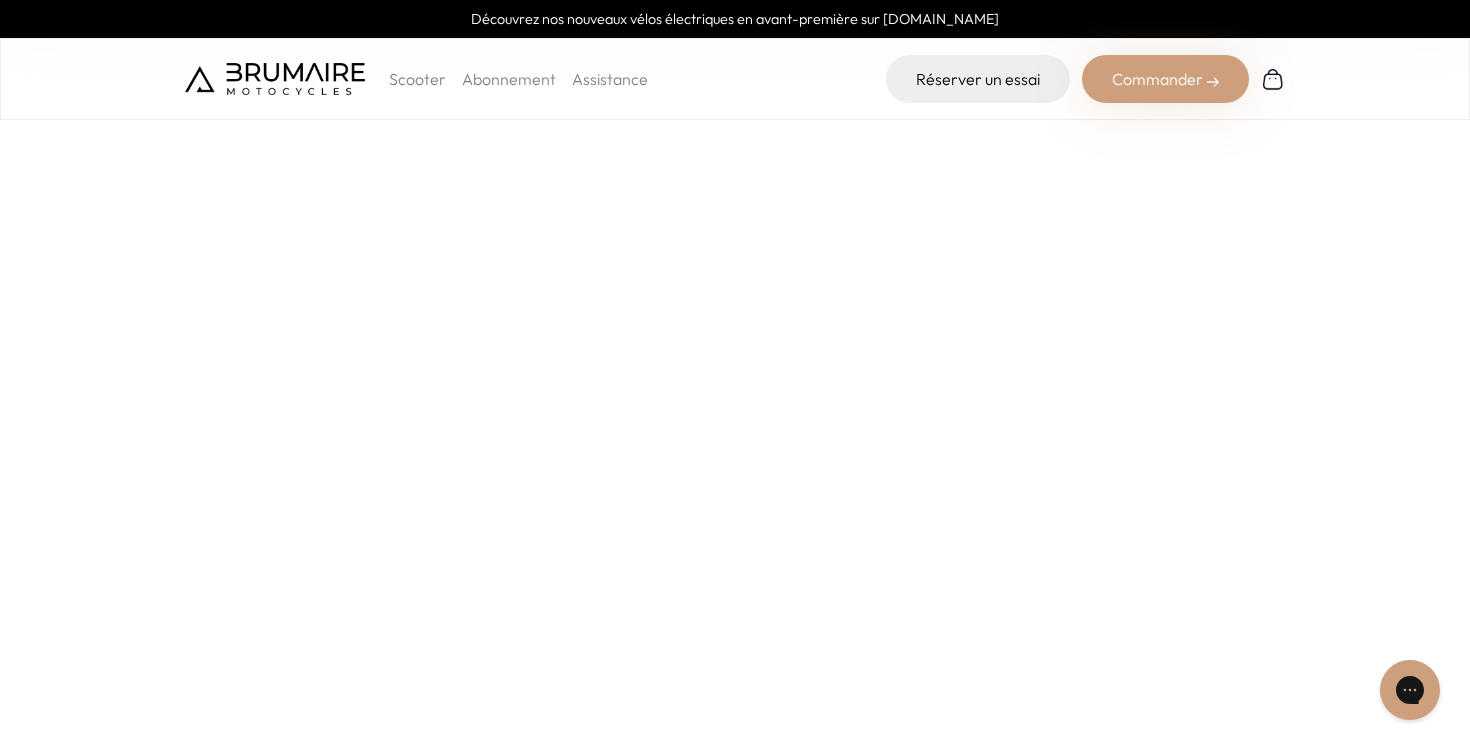 scroll, scrollTop: 336, scrollLeft: 0, axis: vertical 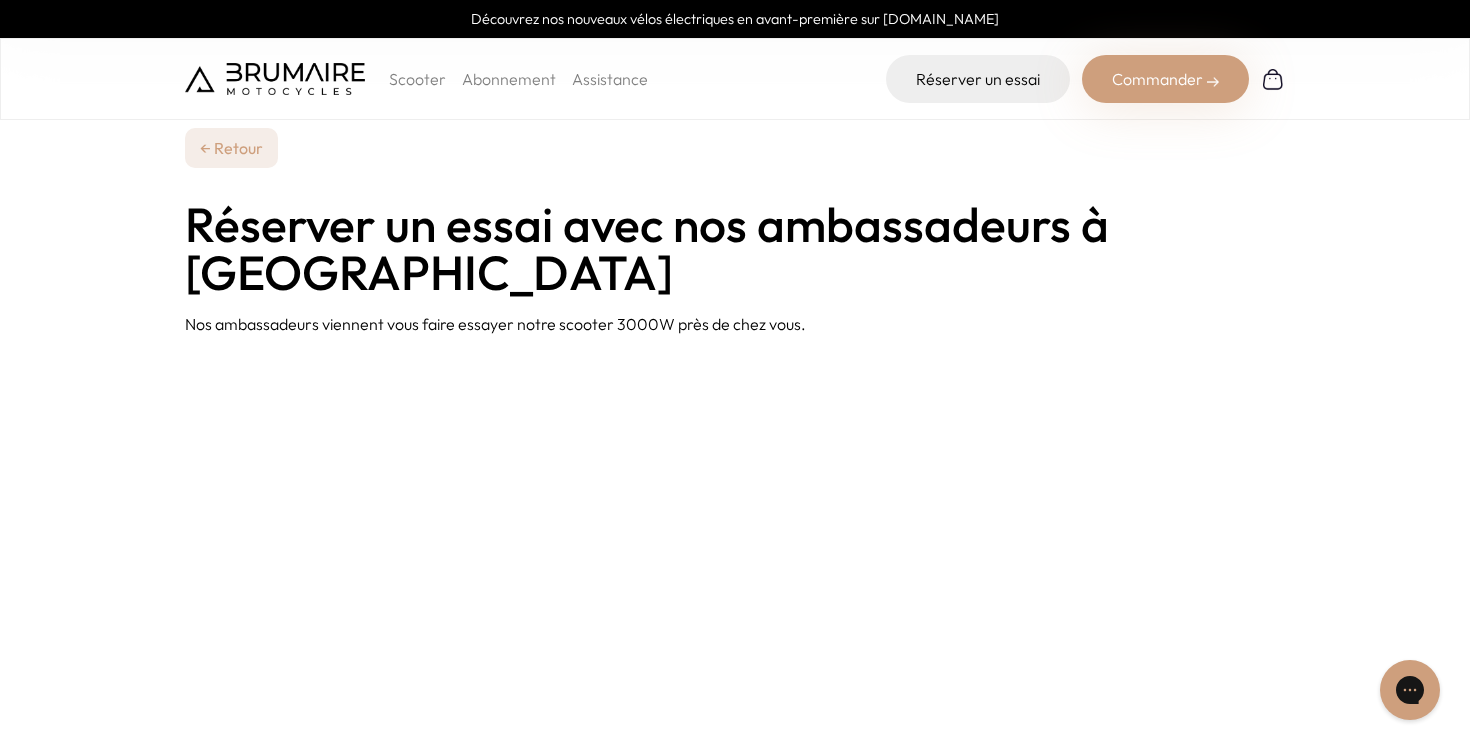 click on "Commander" at bounding box center (1165, 79) 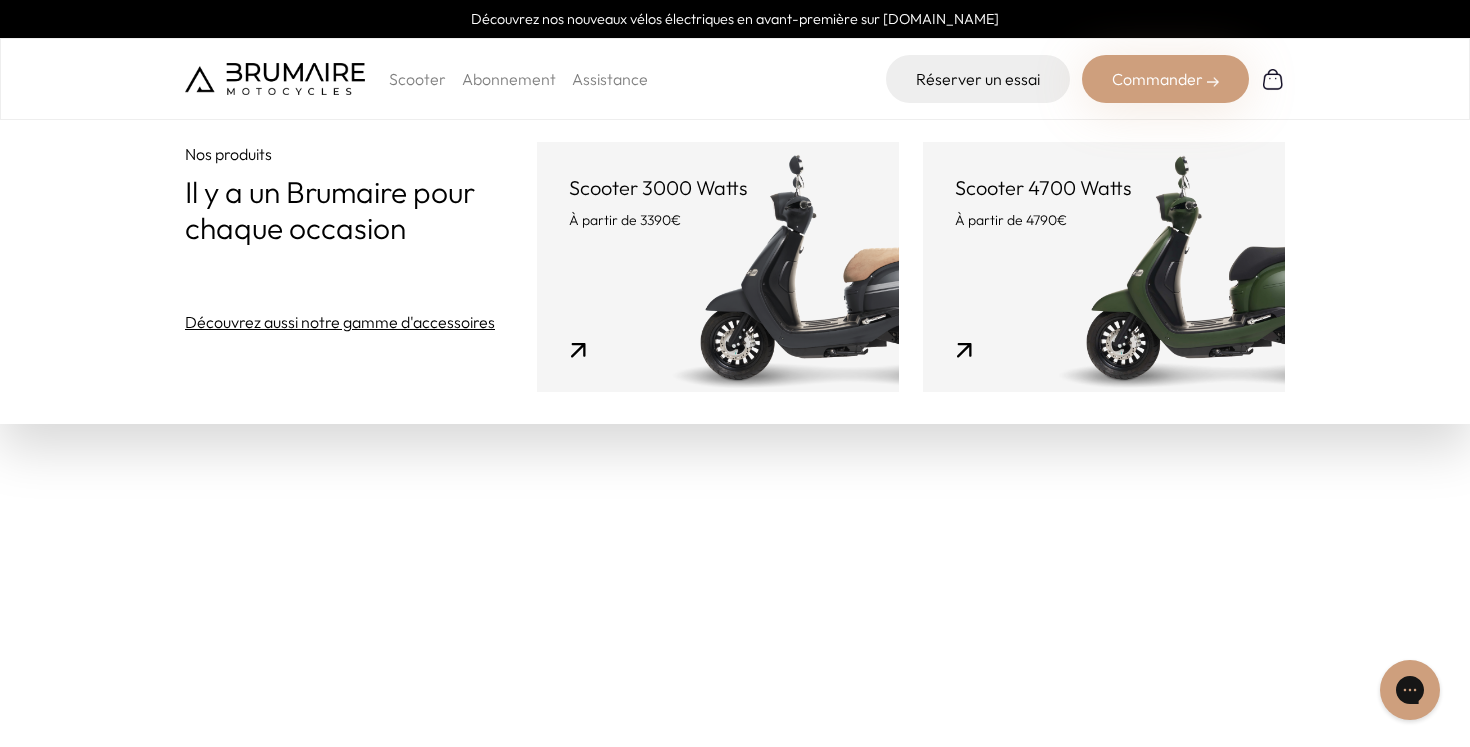 click on "Scooter 3000 Watts
À partir de 3390€" at bounding box center [718, 267] 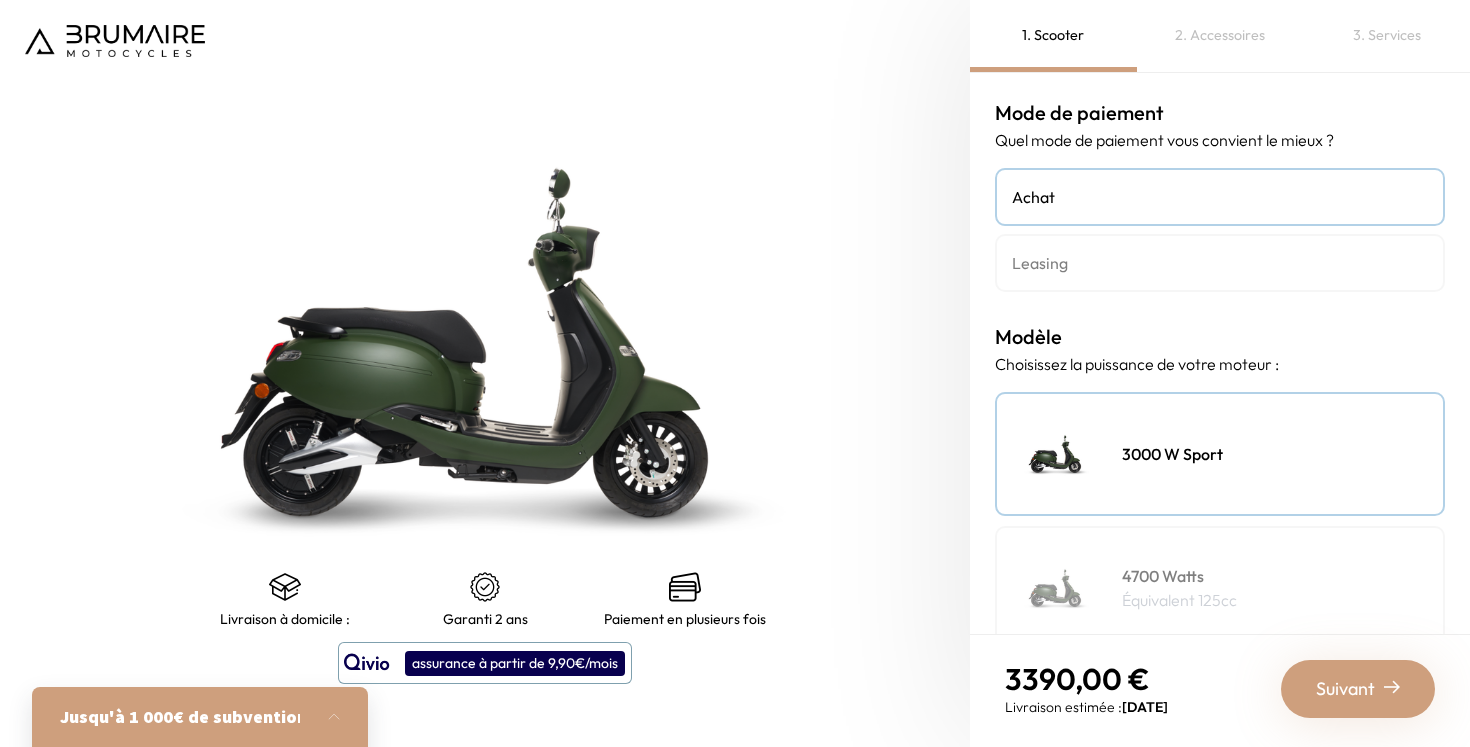 scroll, scrollTop: 0, scrollLeft: 0, axis: both 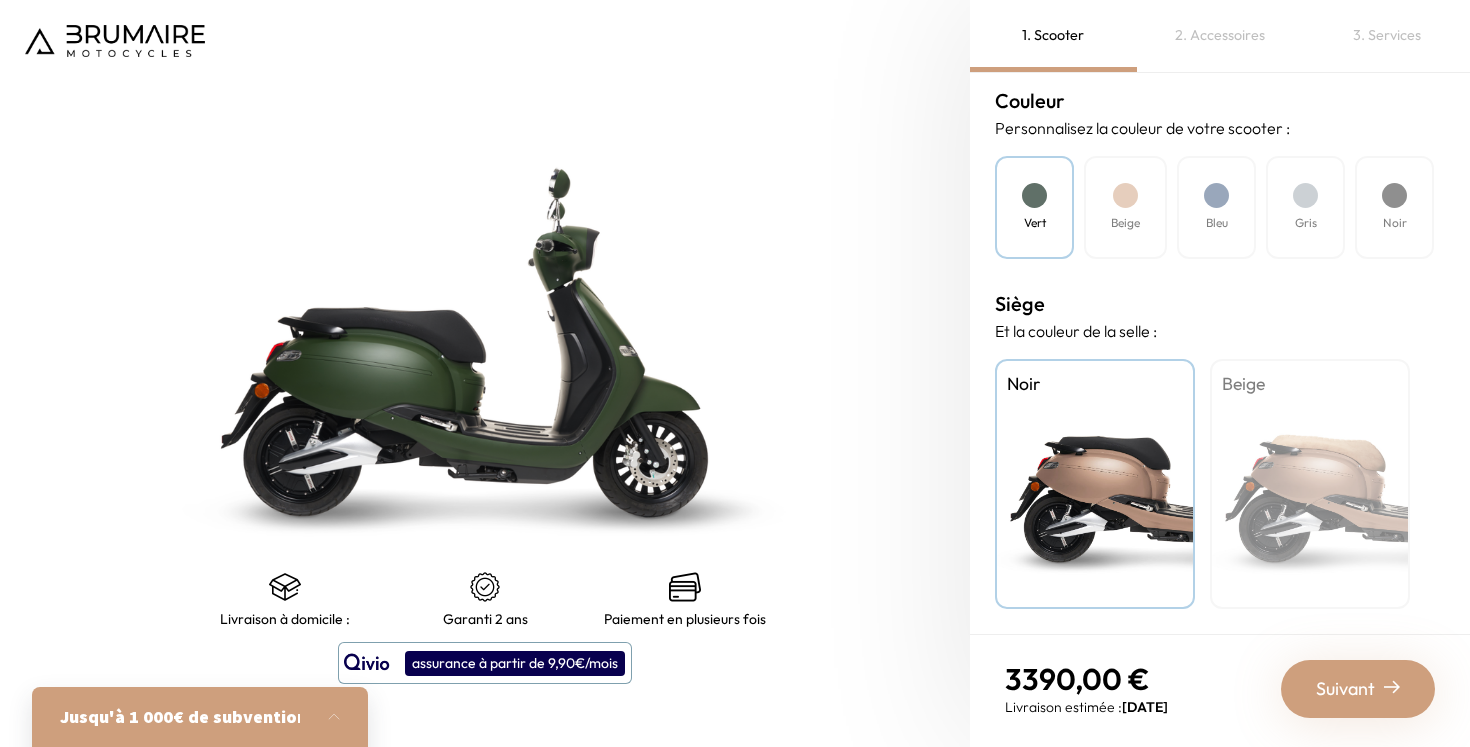 click on "Bleu" at bounding box center (1216, 207) 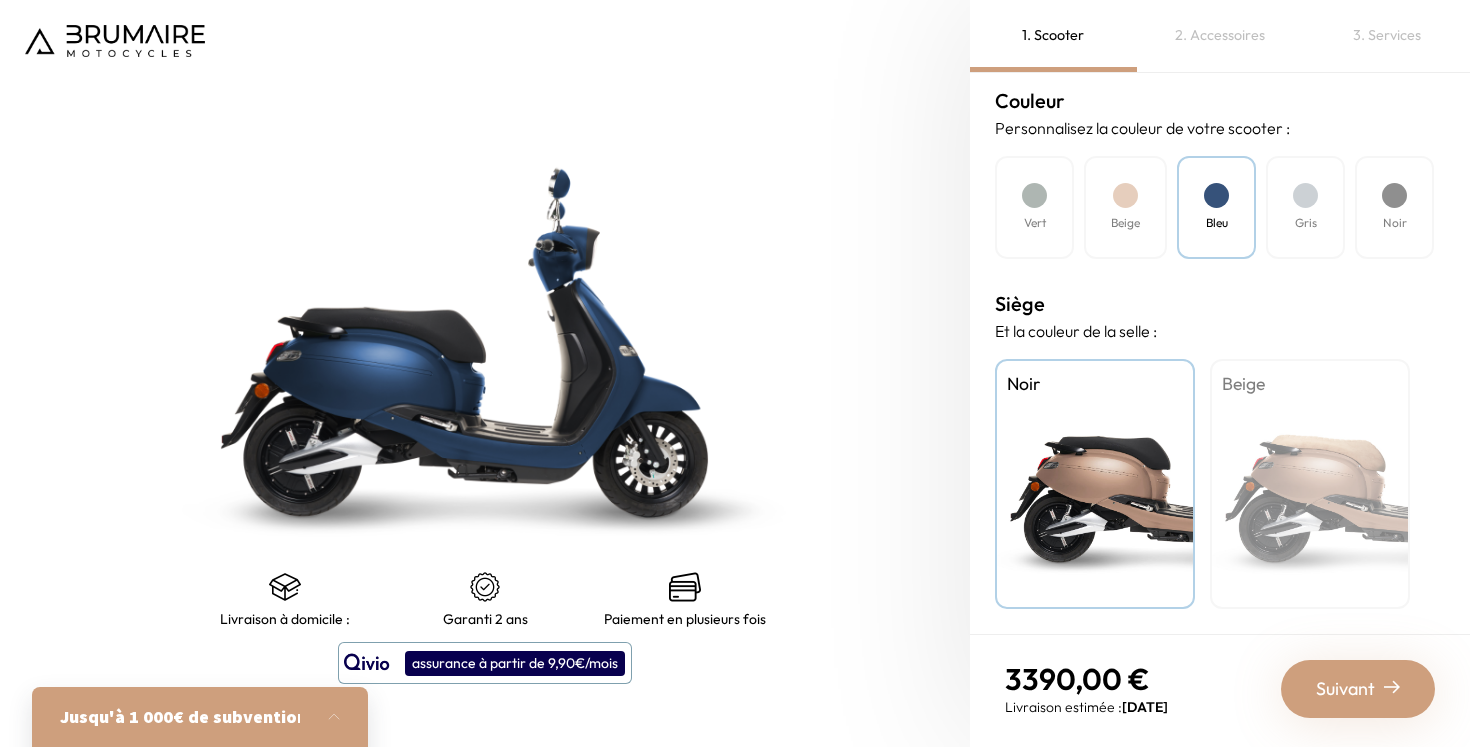click on "Vert" at bounding box center (1034, 207) 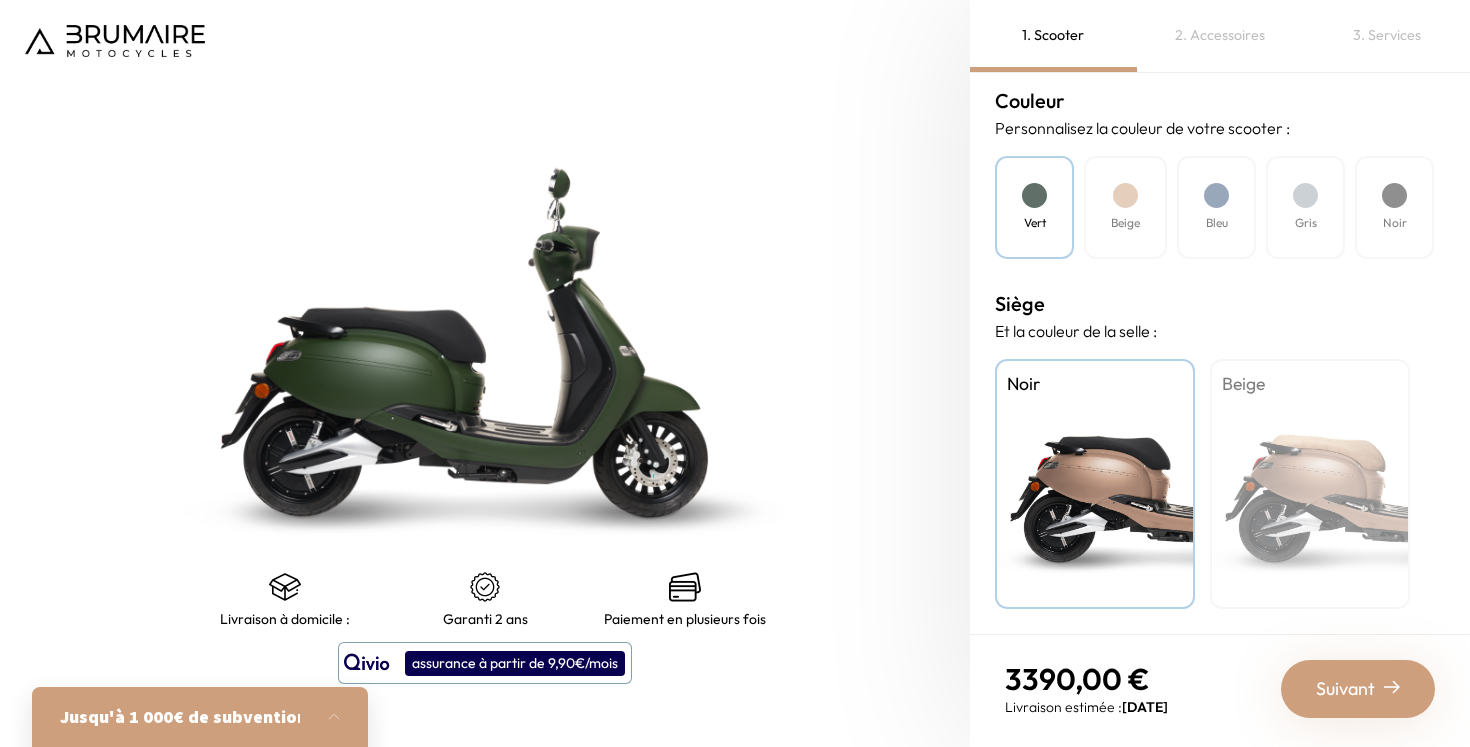 click at bounding box center [1392, 687] 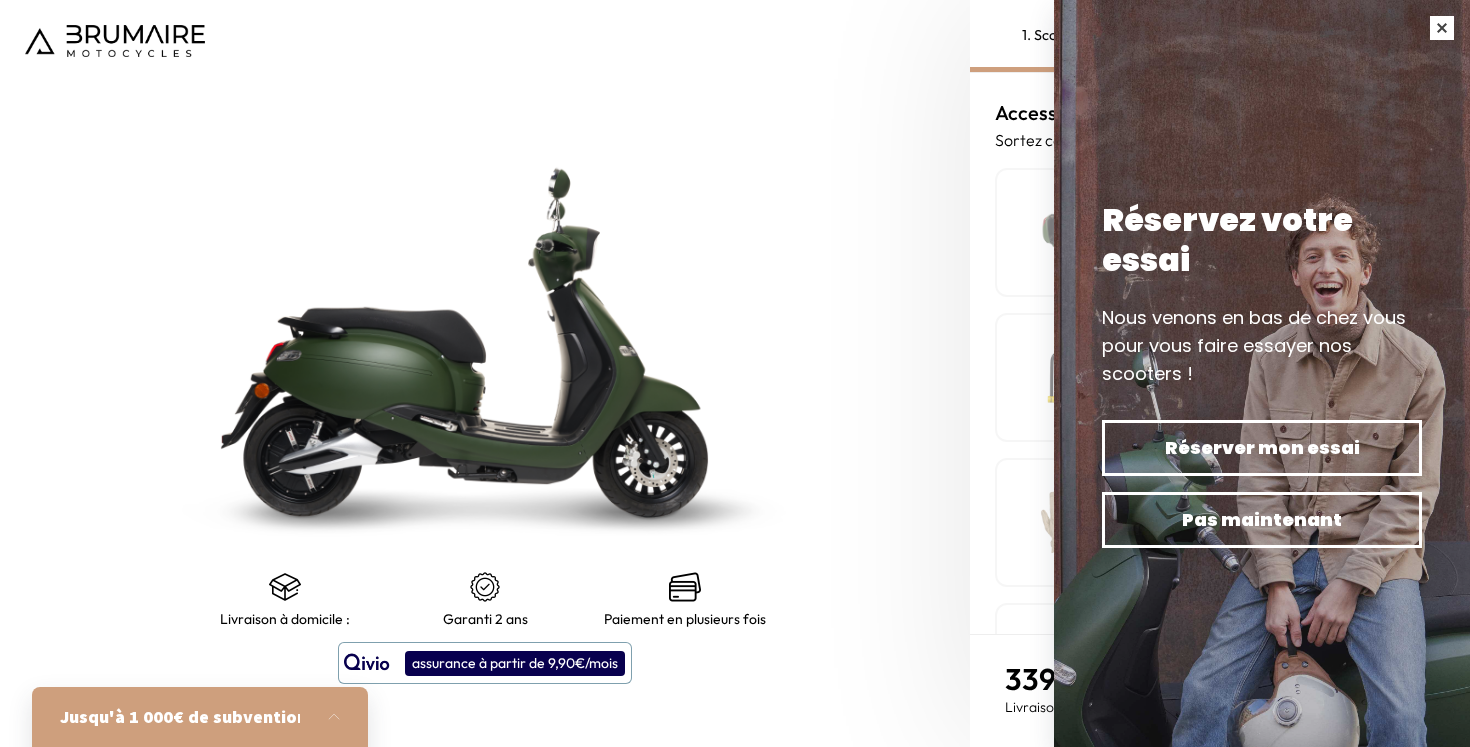 click at bounding box center [1442, 28] 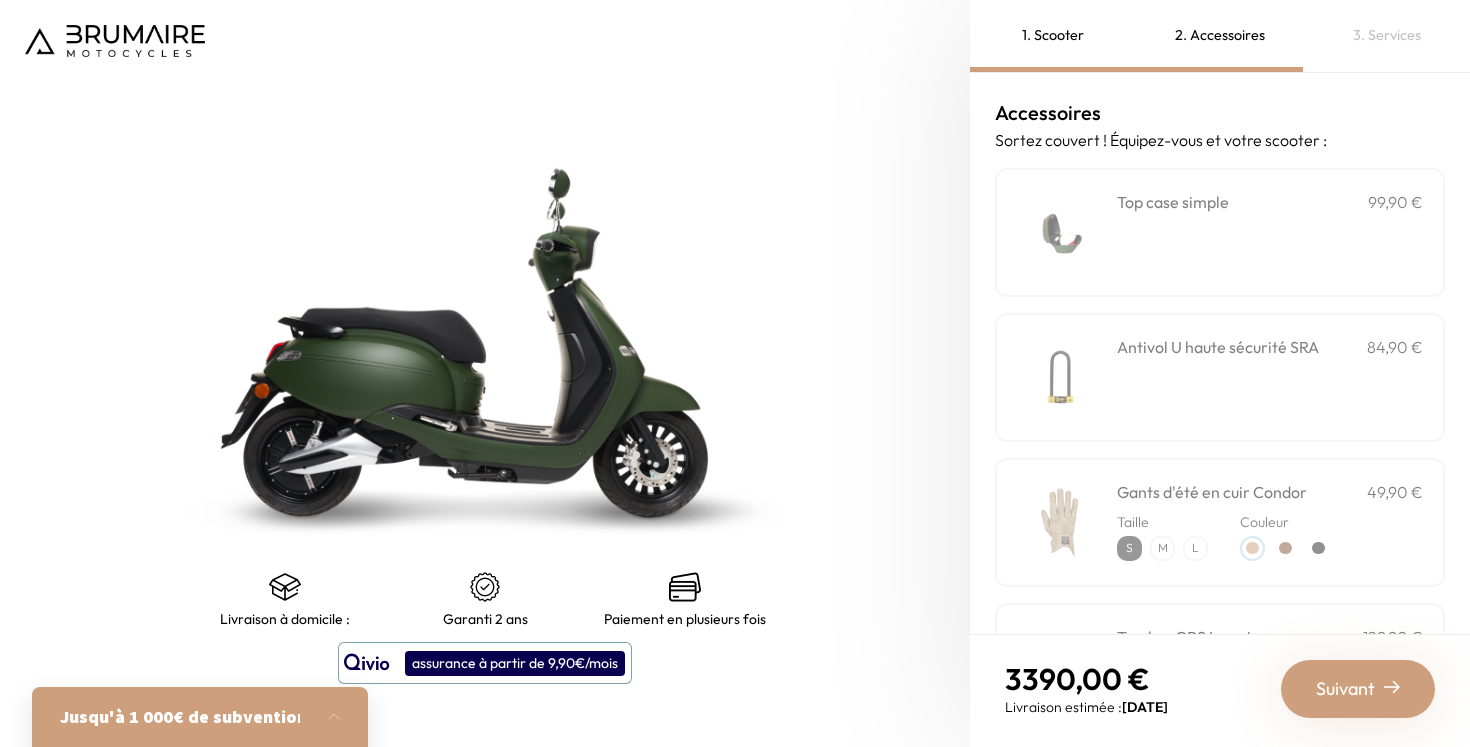 click on "**********" at bounding box center (1270, 232) 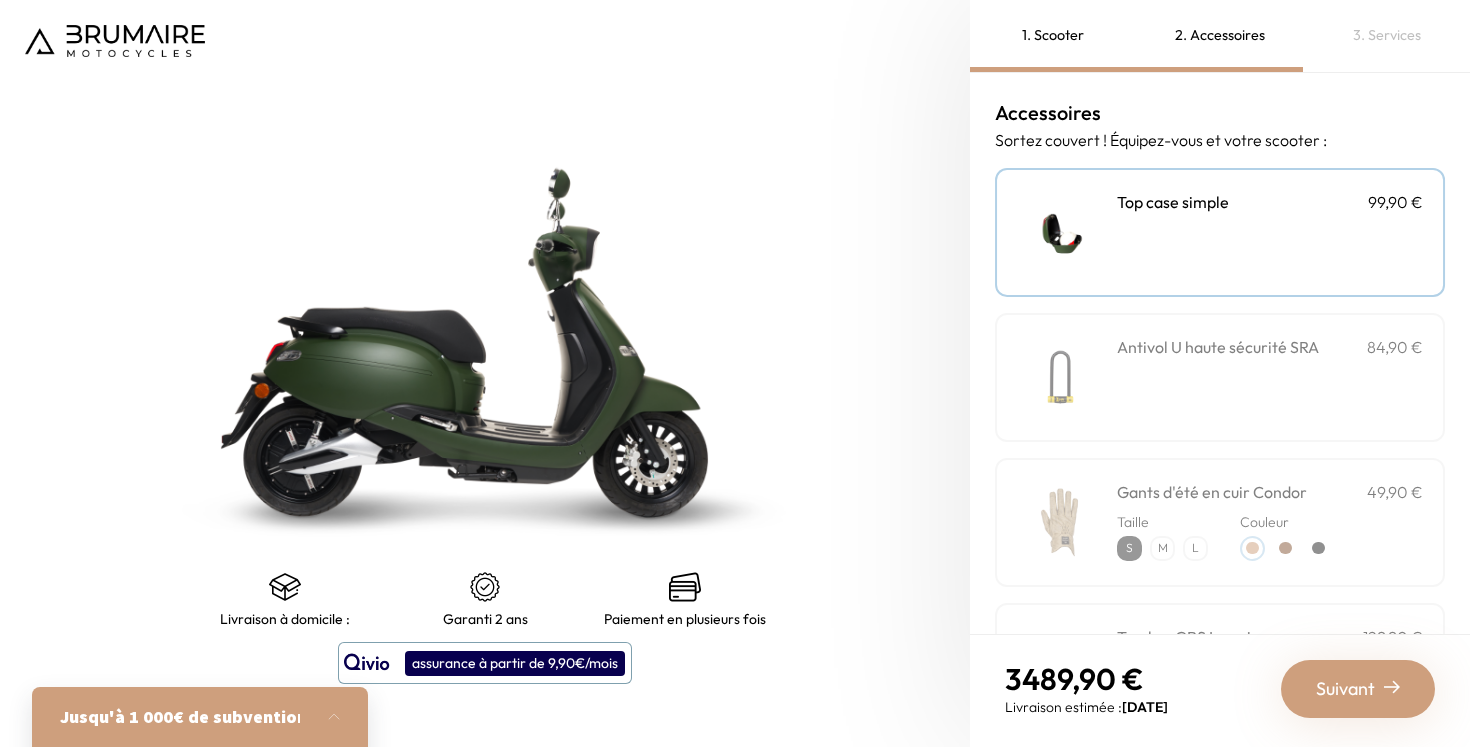 click on "**********" at bounding box center [1270, 232] 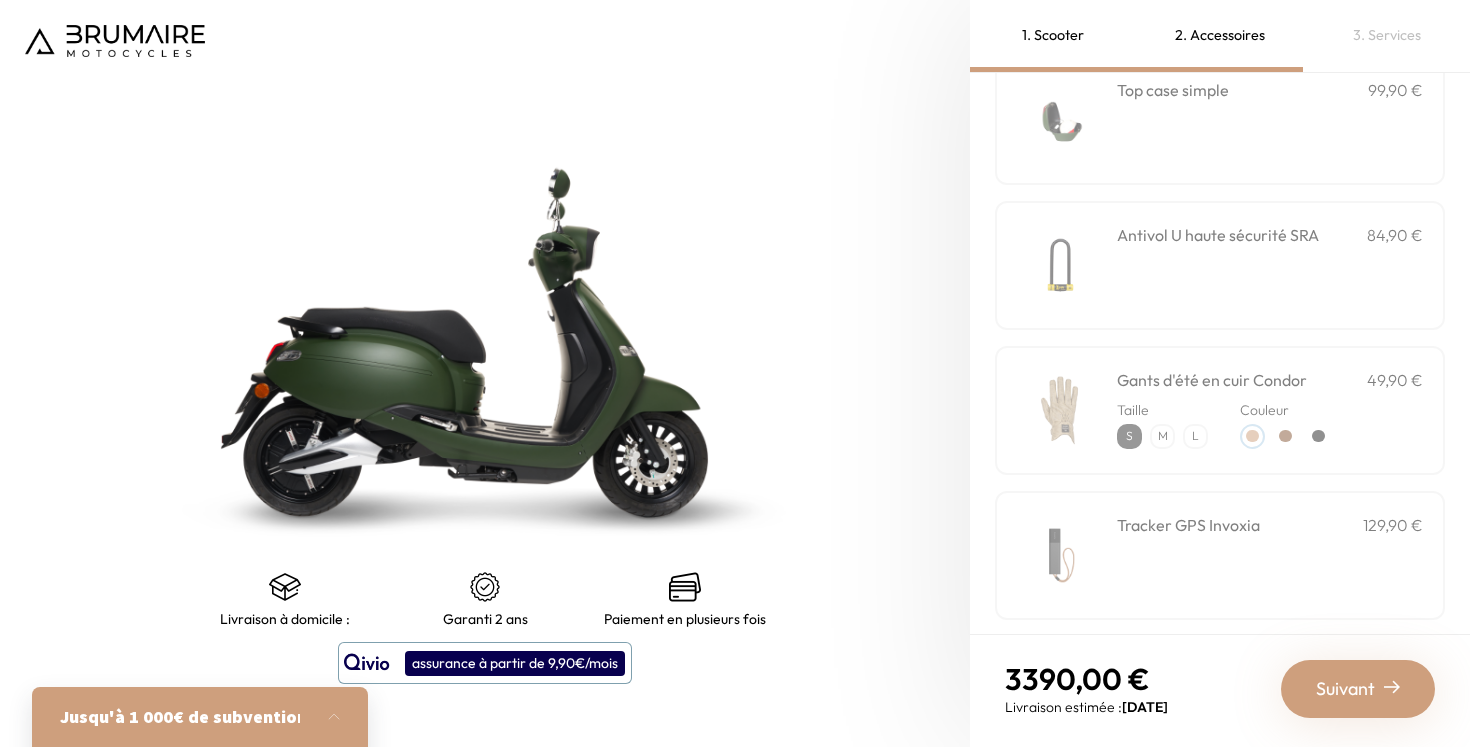scroll, scrollTop: 115, scrollLeft: 0, axis: vertical 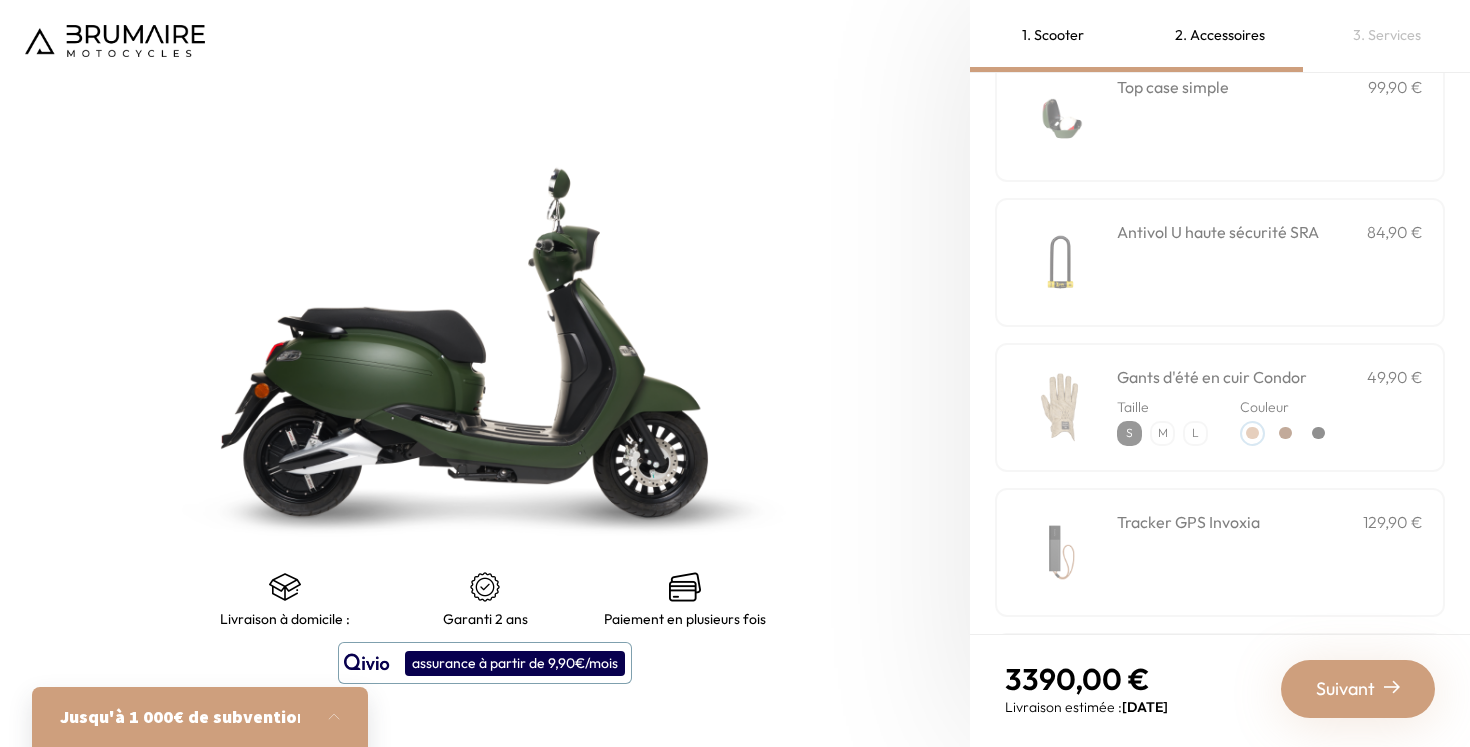 click on "Gants d'été en cuir Condor" at bounding box center [1212, 377] 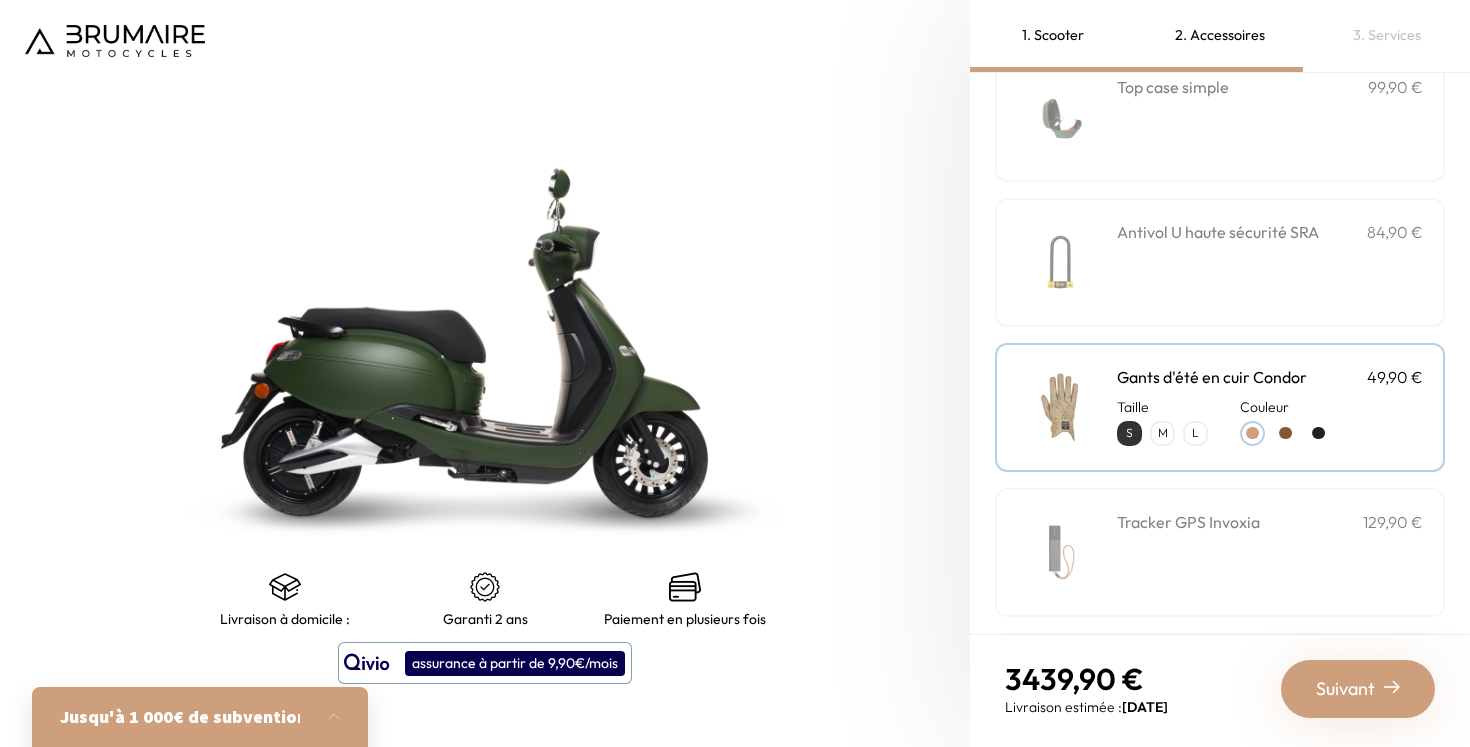click at bounding box center [1285, 433] 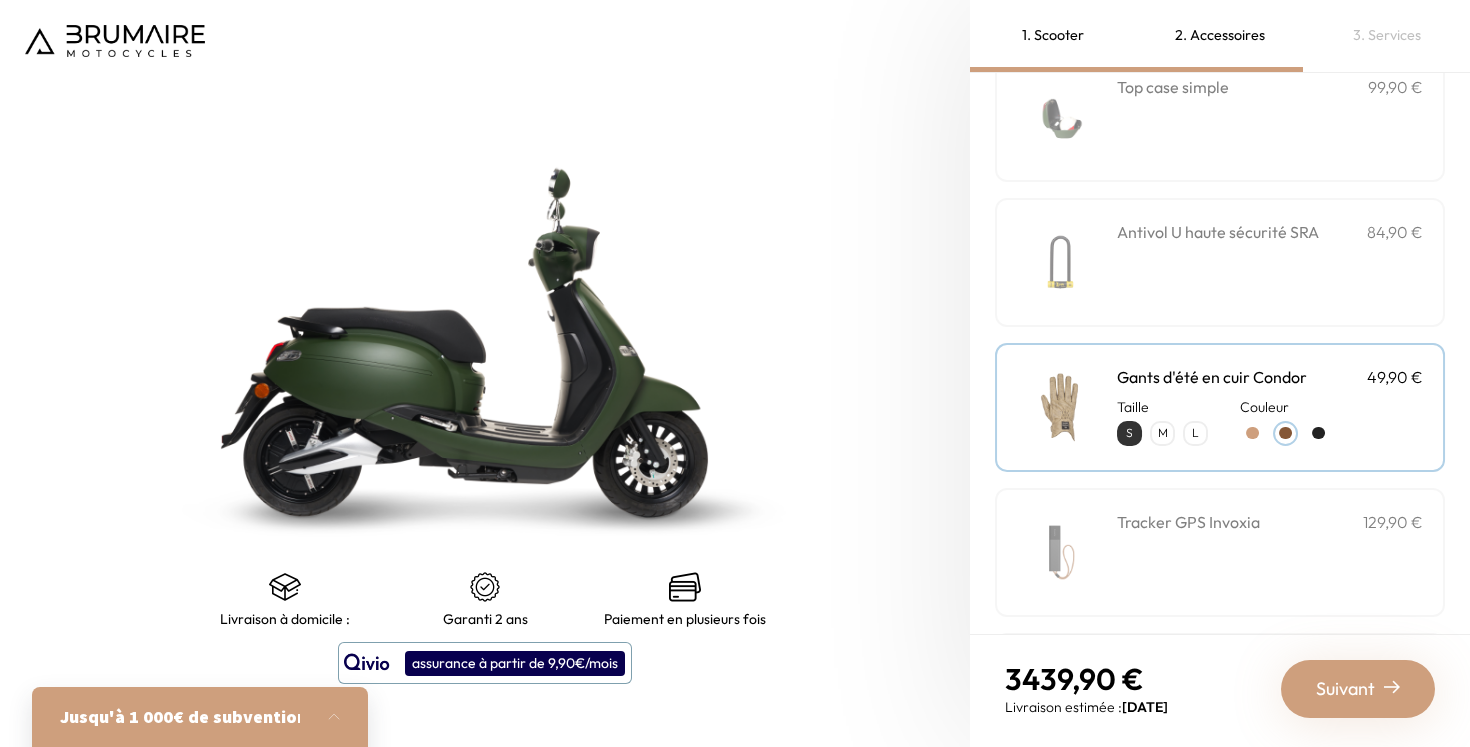 click at bounding box center (1318, 433) 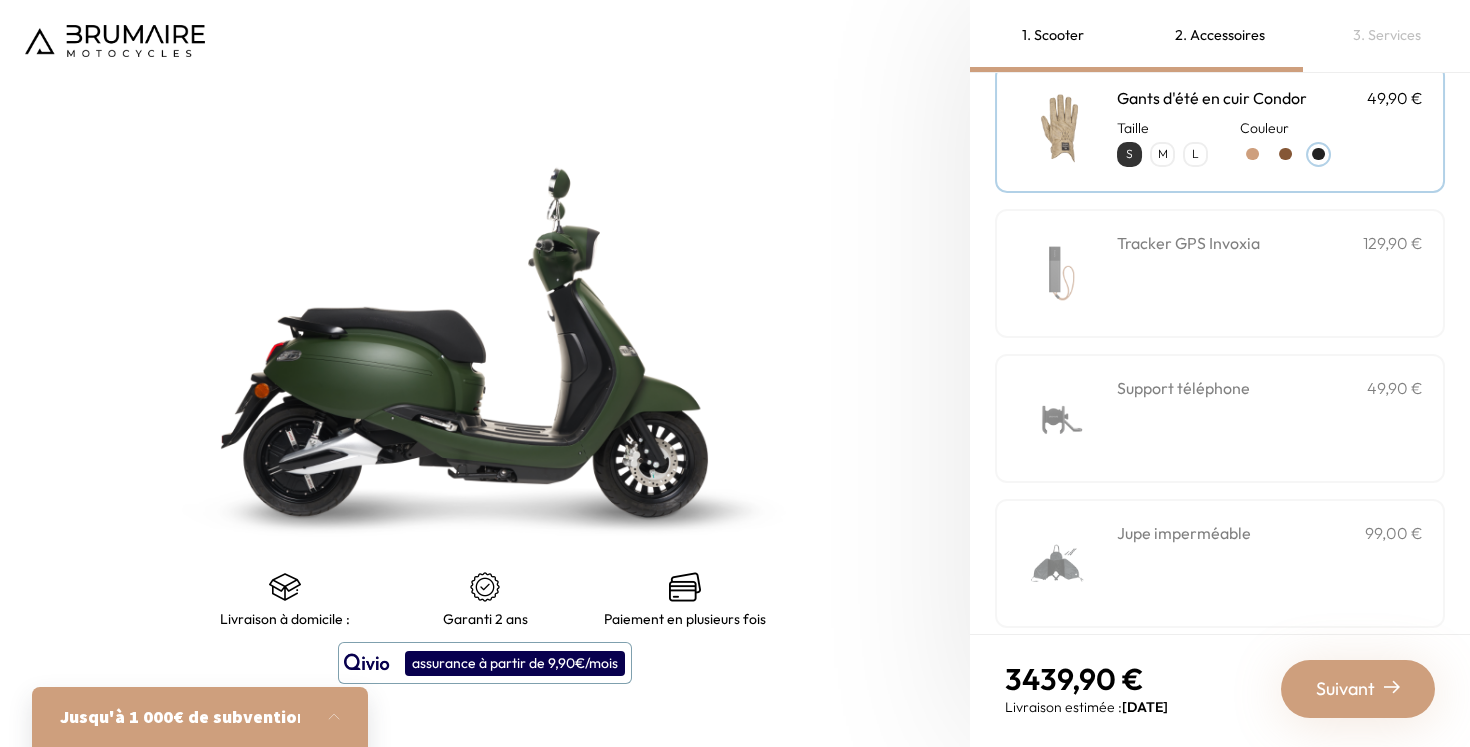 scroll, scrollTop: 396, scrollLeft: 0, axis: vertical 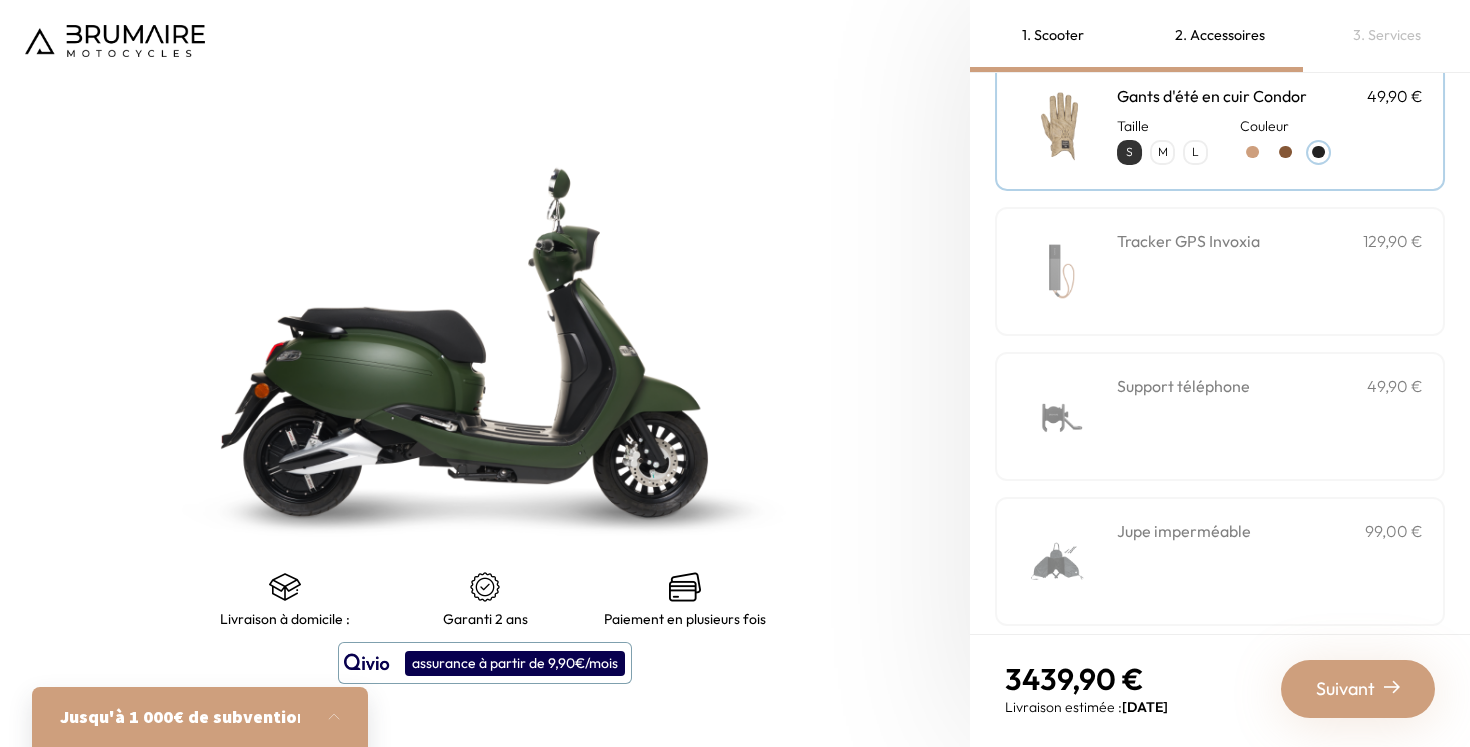 click on "Support téléphone
49,90 €" at bounding box center (1270, 416) 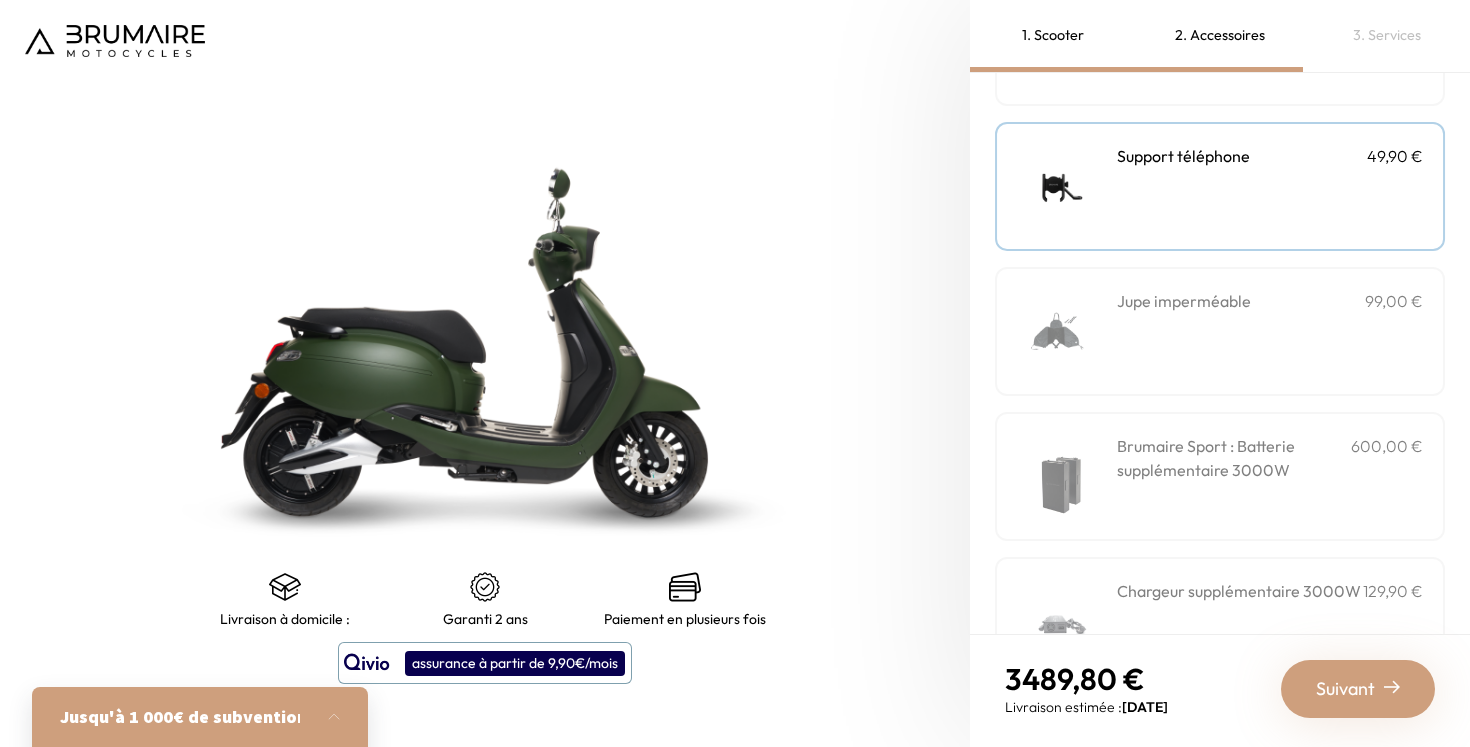 scroll, scrollTop: 703, scrollLeft: 0, axis: vertical 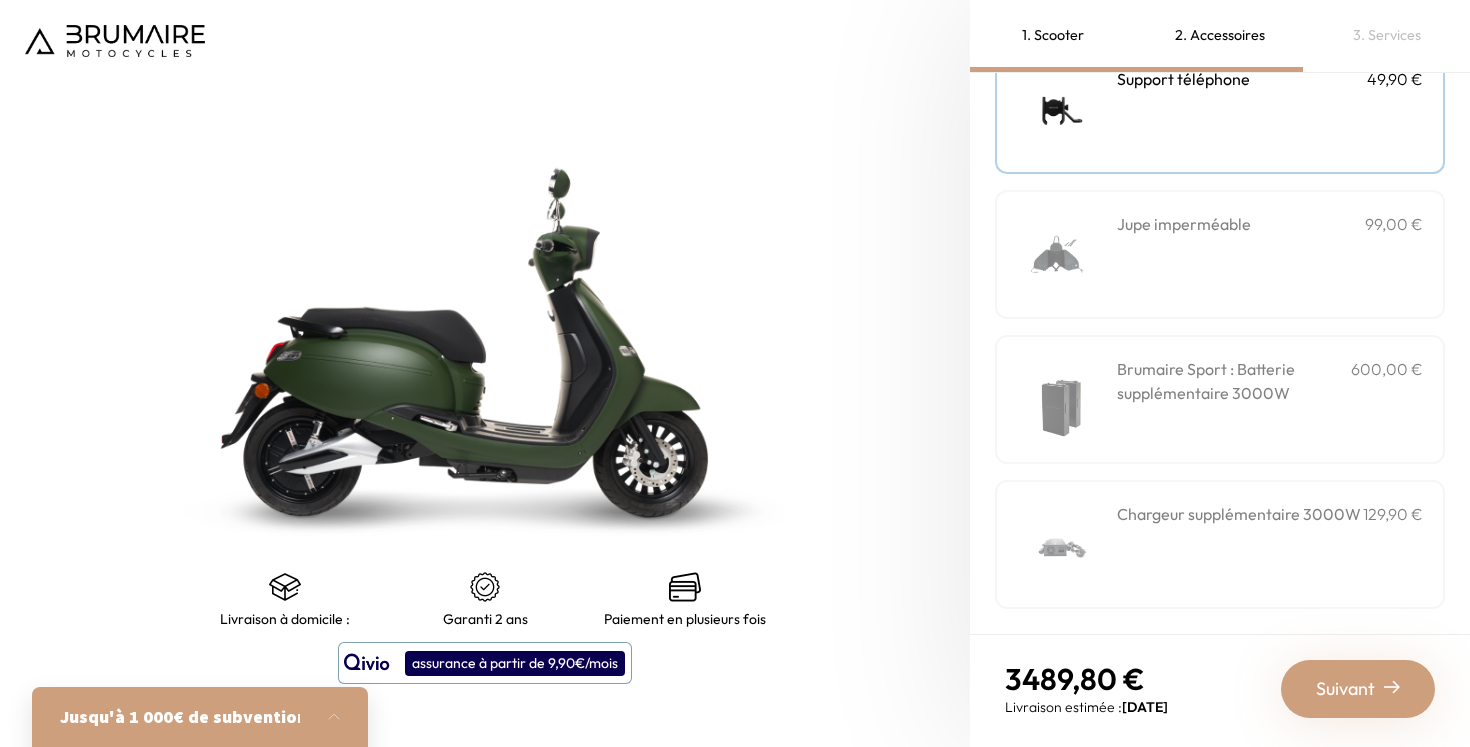 click on "Suivant" at bounding box center [1345, 689] 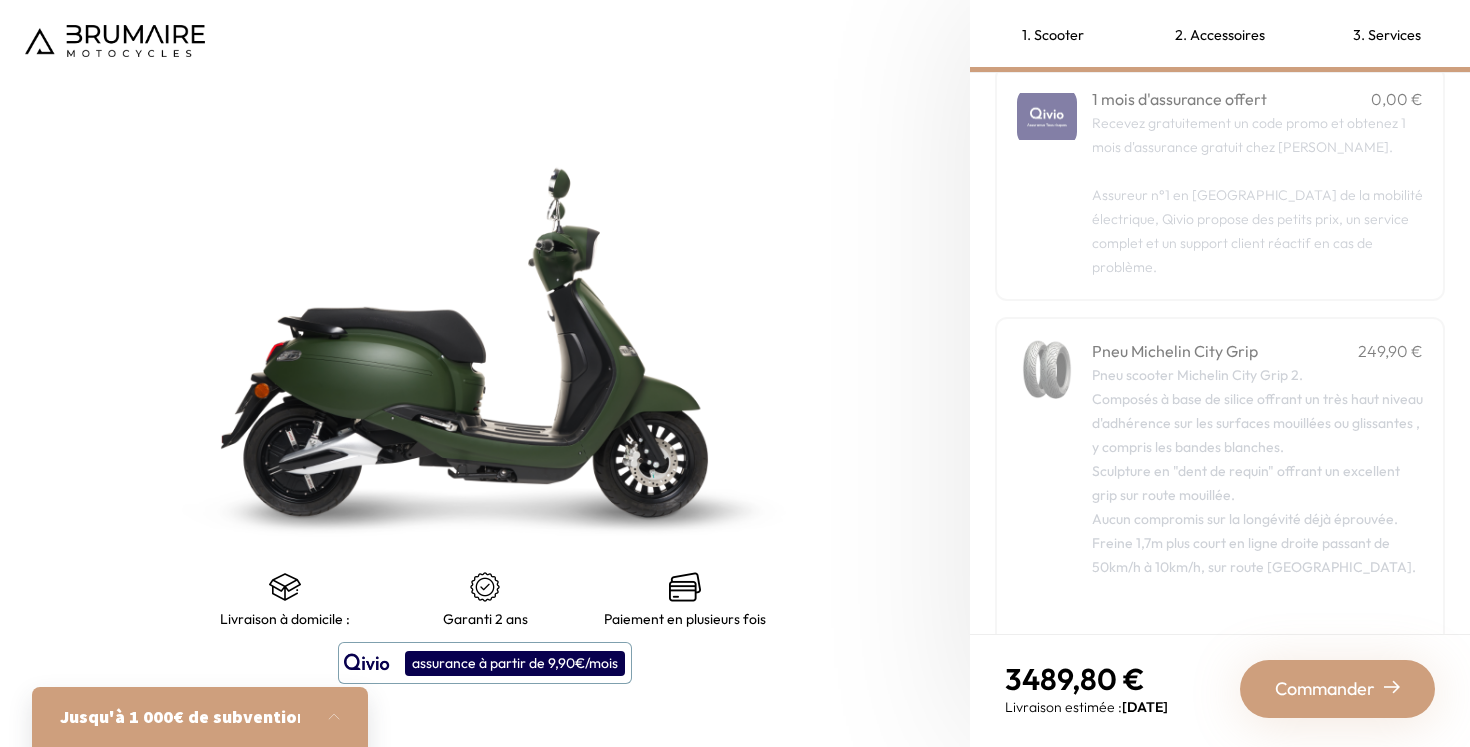 scroll, scrollTop: 347, scrollLeft: 0, axis: vertical 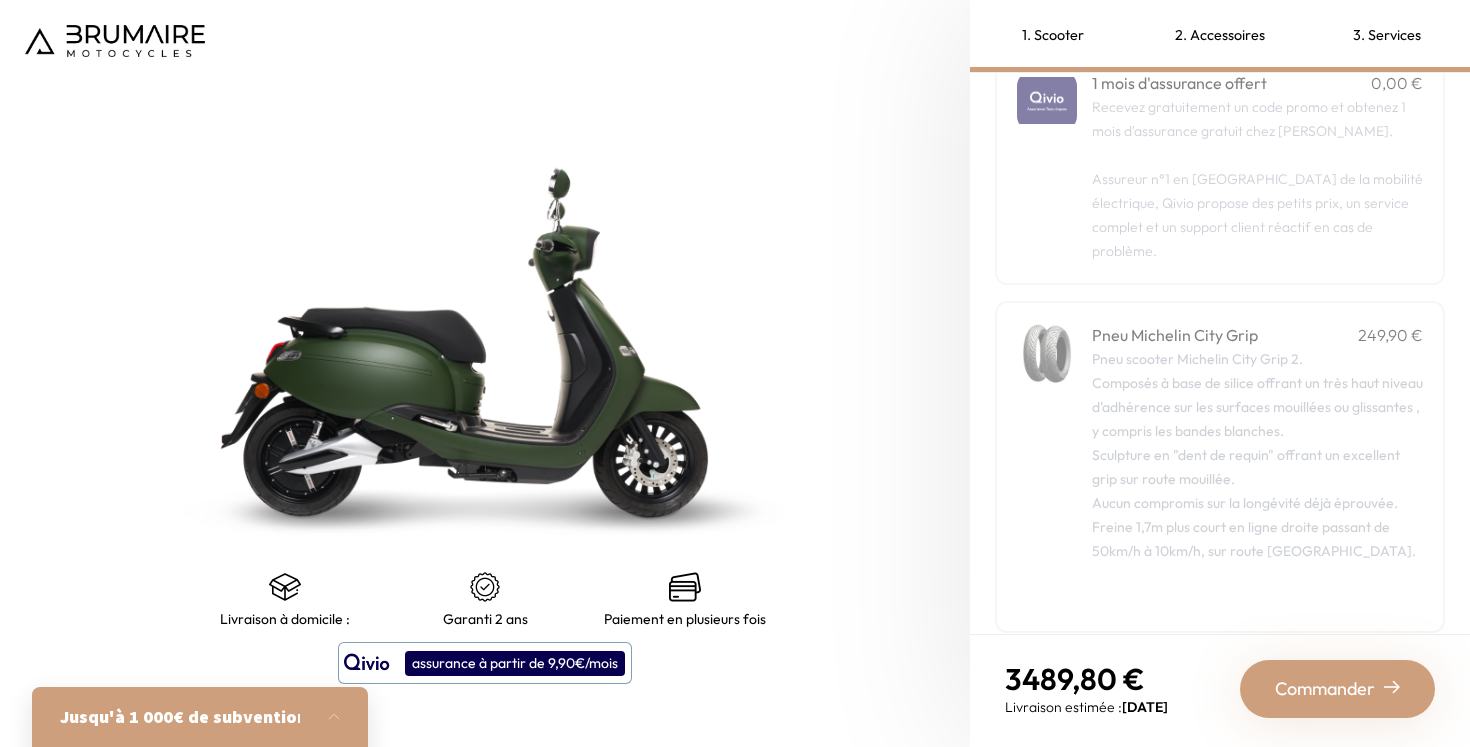 click on "Commander" at bounding box center [1325, 689] 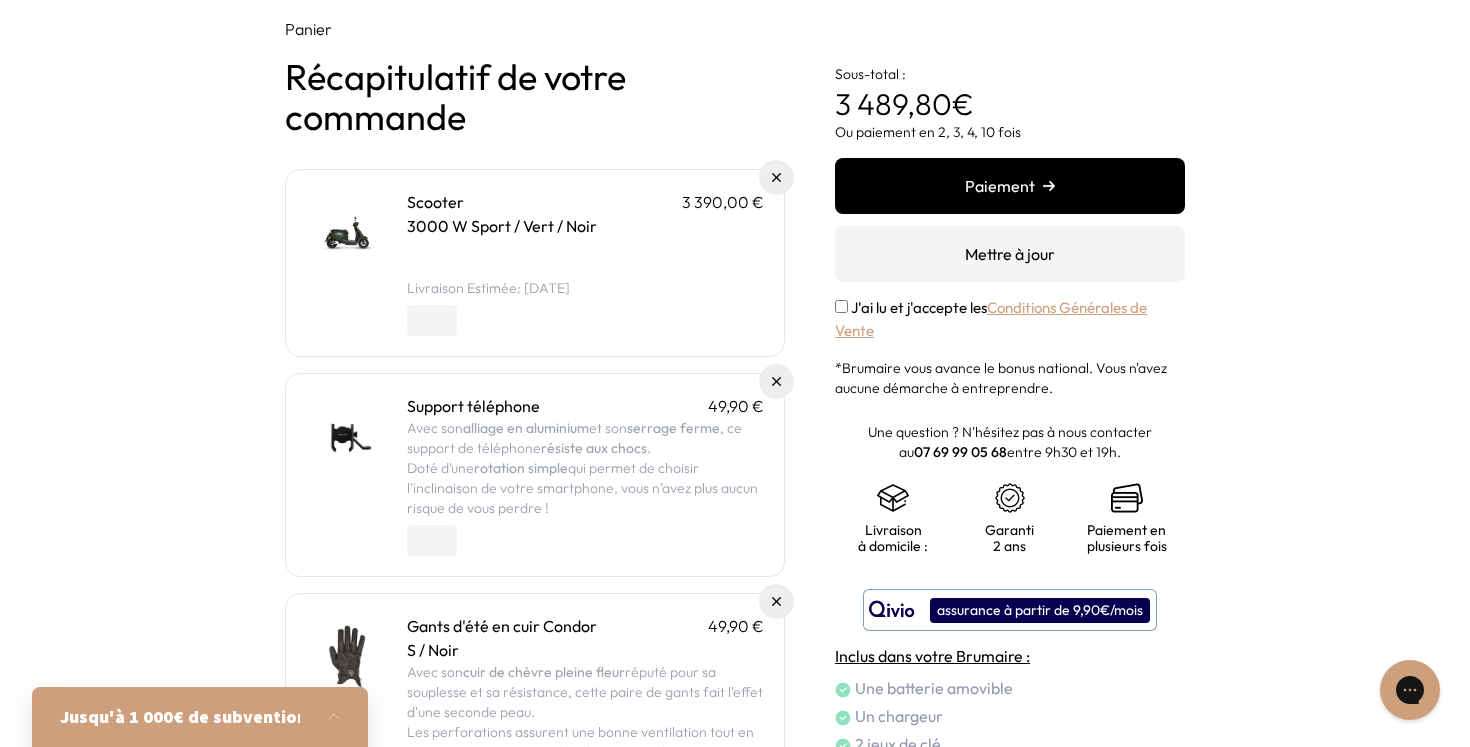 scroll, scrollTop: 69, scrollLeft: 0, axis: vertical 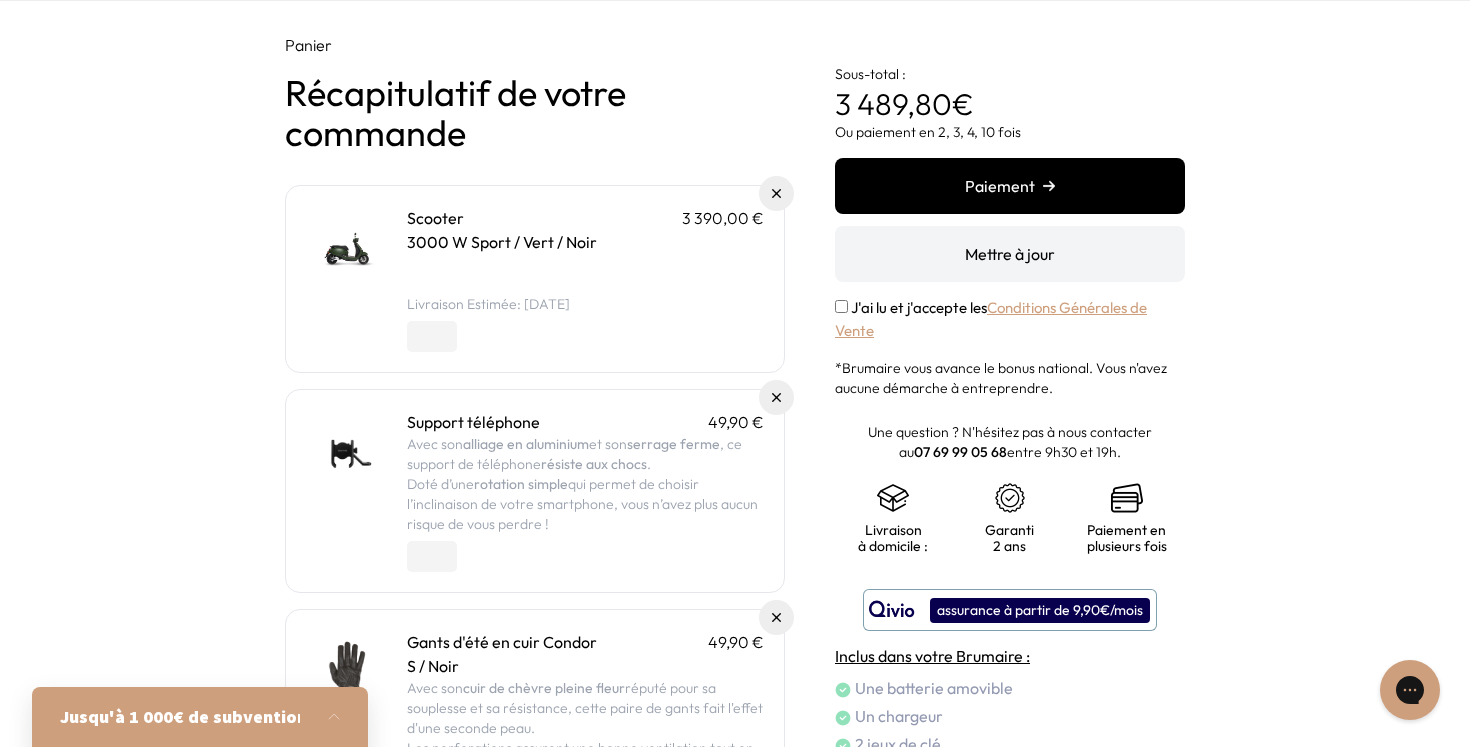click on "Paiement" at bounding box center [1010, 186] 